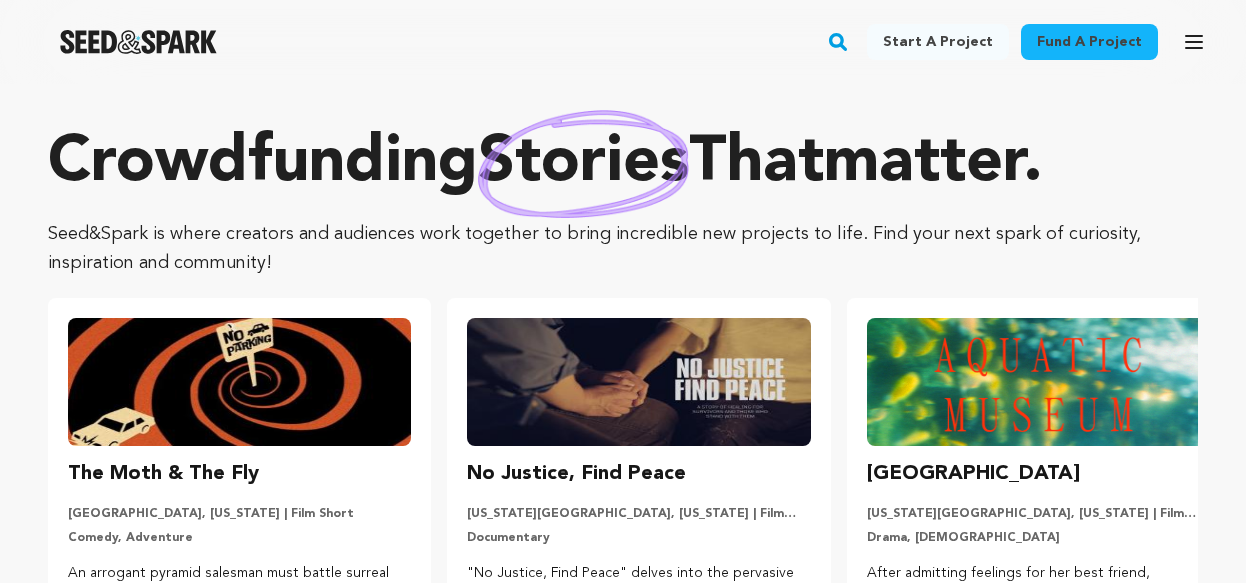 scroll, scrollTop: 0, scrollLeft: 0, axis: both 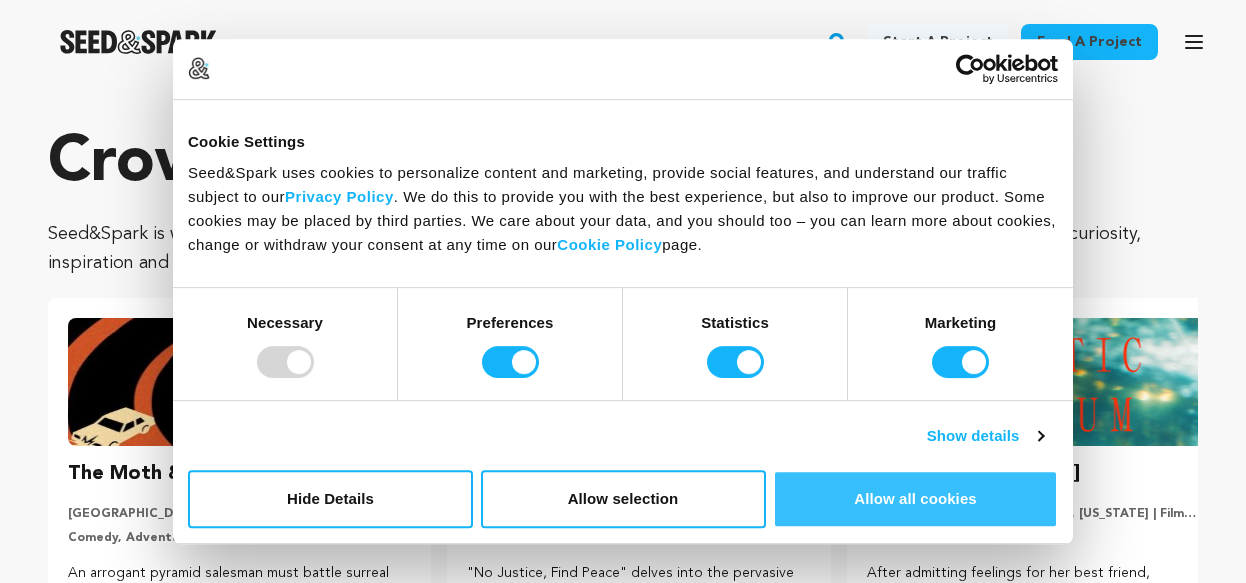 click on "Allow all cookies" at bounding box center (915, 499) 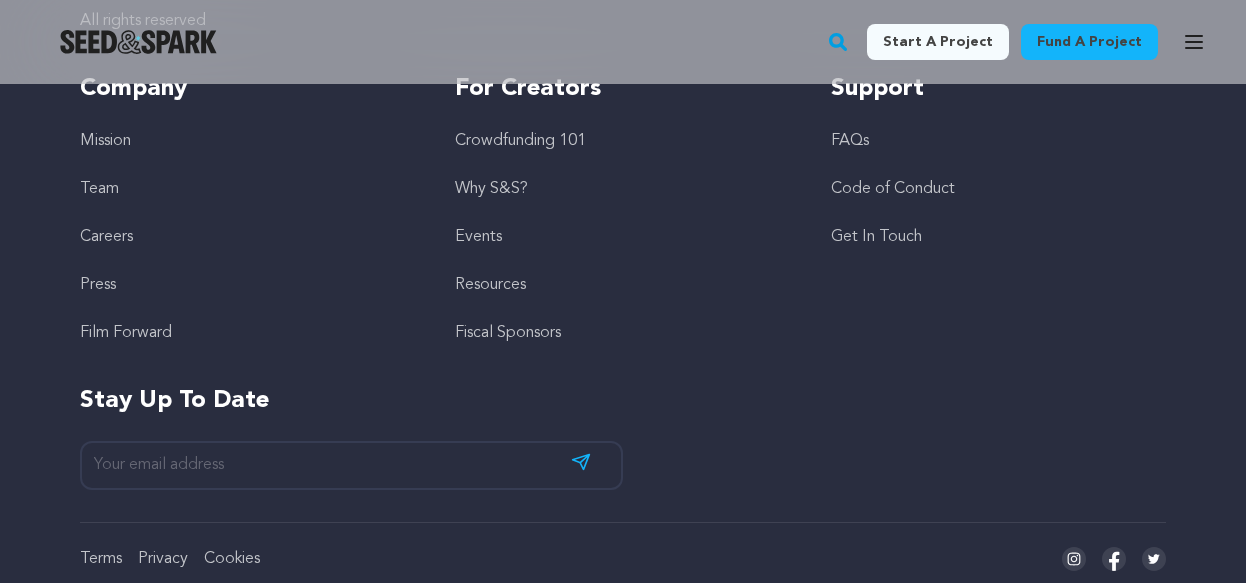 scroll, scrollTop: 5662, scrollLeft: 0, axis: vertical 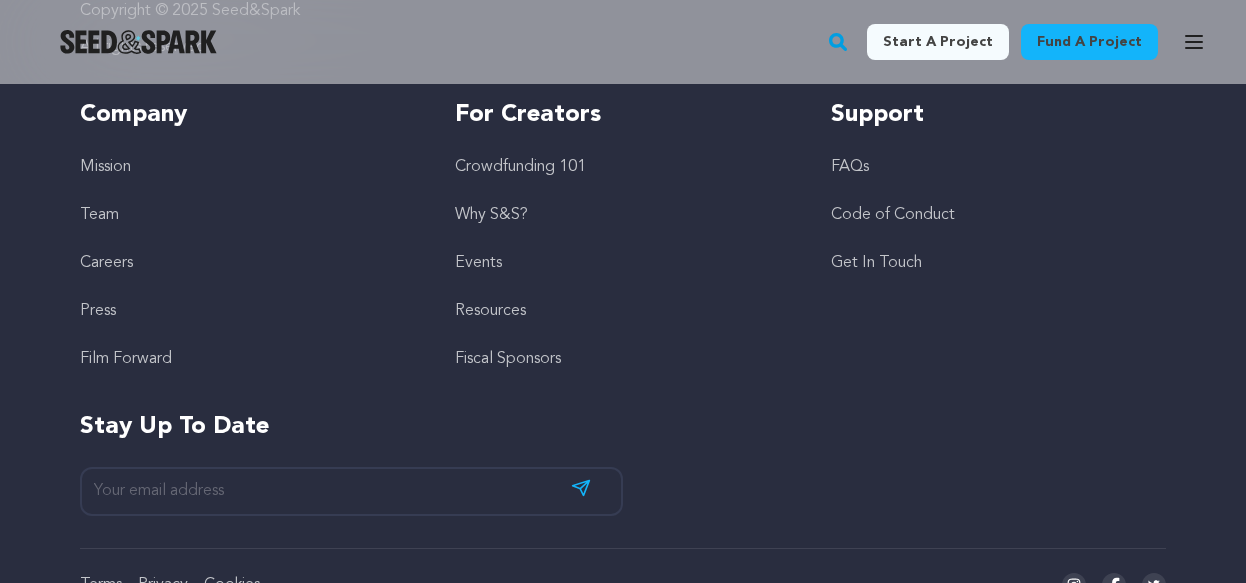 click on "Crowdfunding
101" at bounding box center [520, 167] 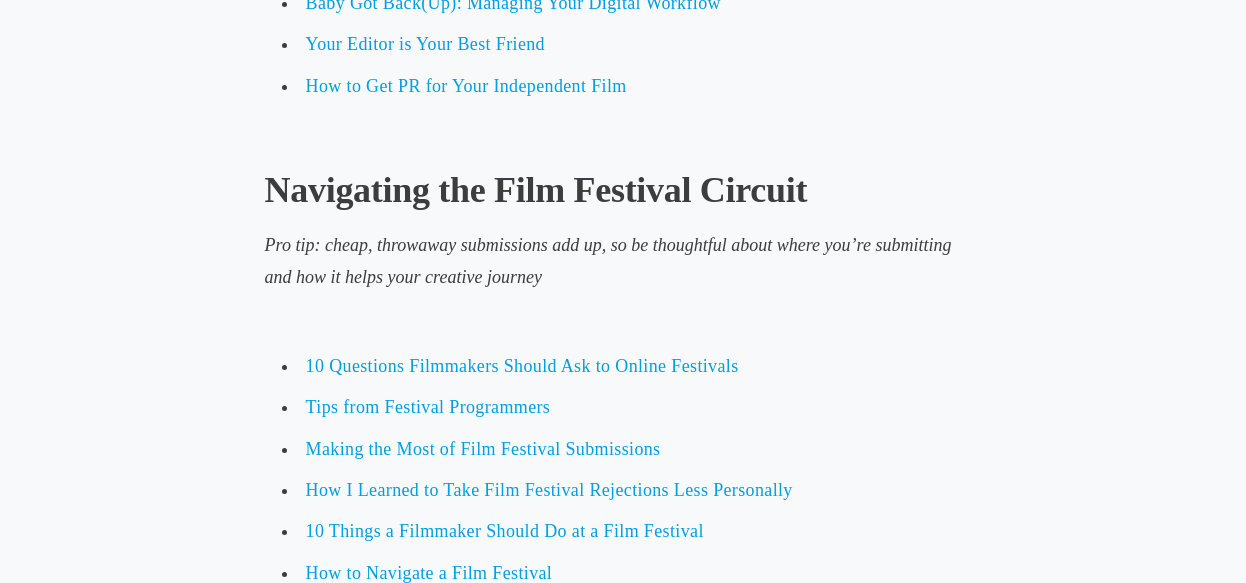 scroll, scrollTop: 8454, scrollLeft: 0, axis: vertical 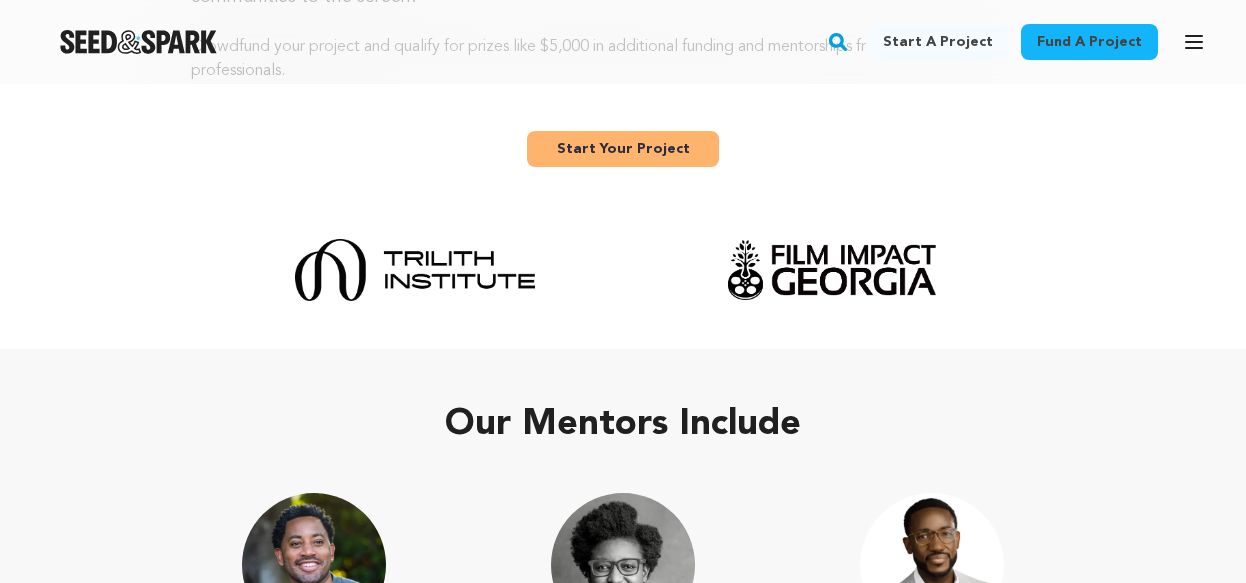 click on "Start Your Project" at bounding box center [623, 149] 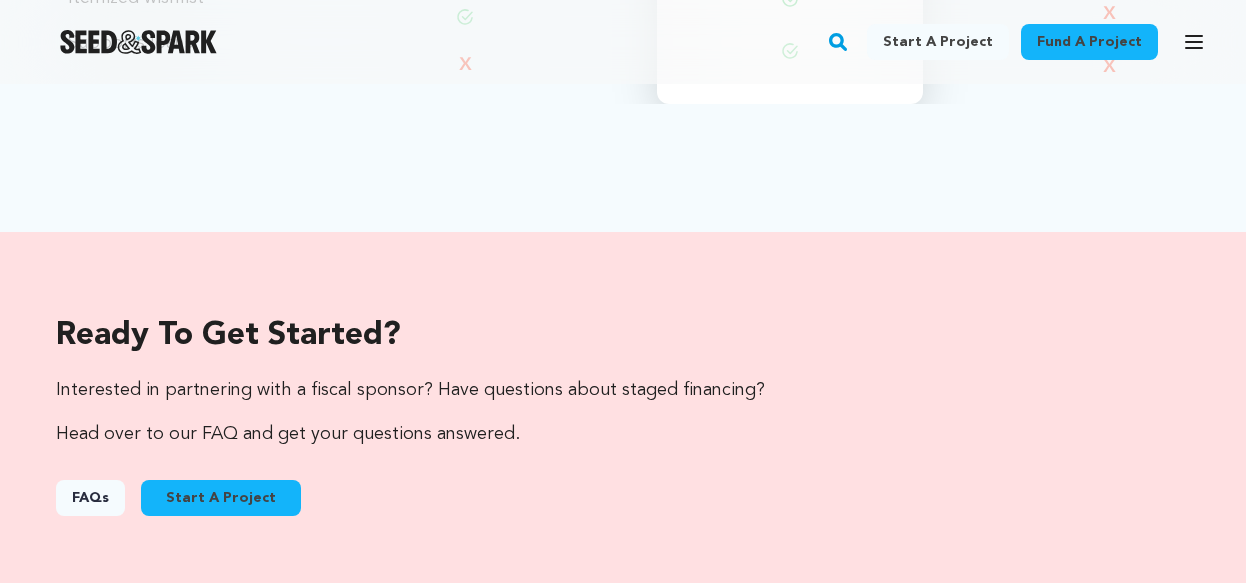 scroll, scrollTop: 2843, scrollLeft: 0, axis: vertical 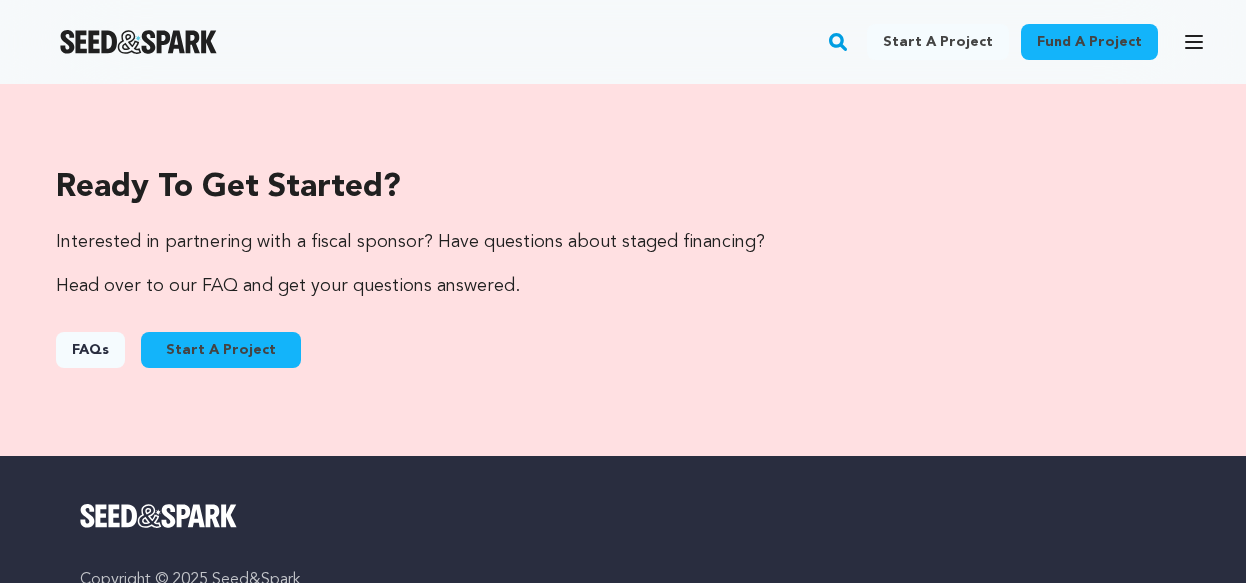 click on "FAQs" at bounding box center (90, 350) 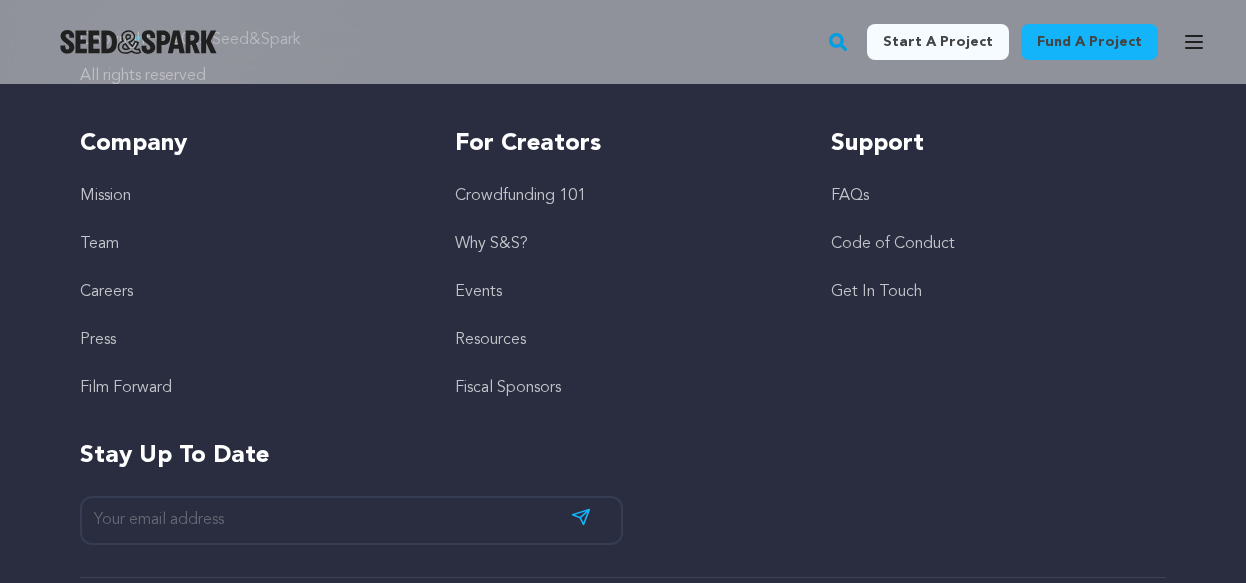 scroll, scrollTop: 5631, scrollLeft: 0, axis: vertical 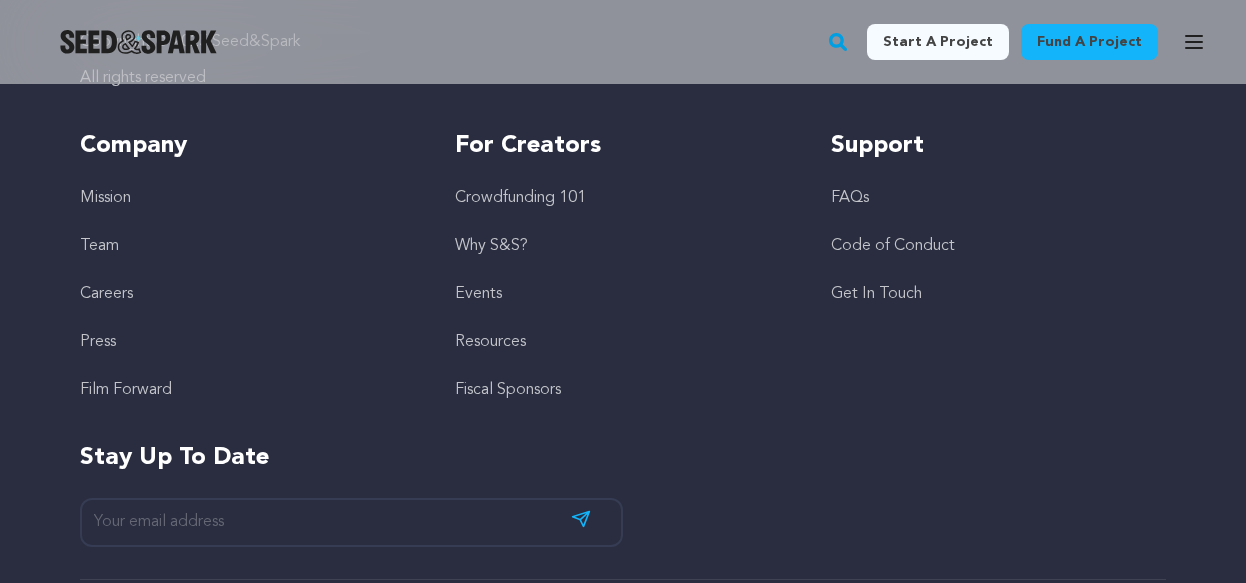 click on "Crowdfunding
101" at bounding box center (520, 198) 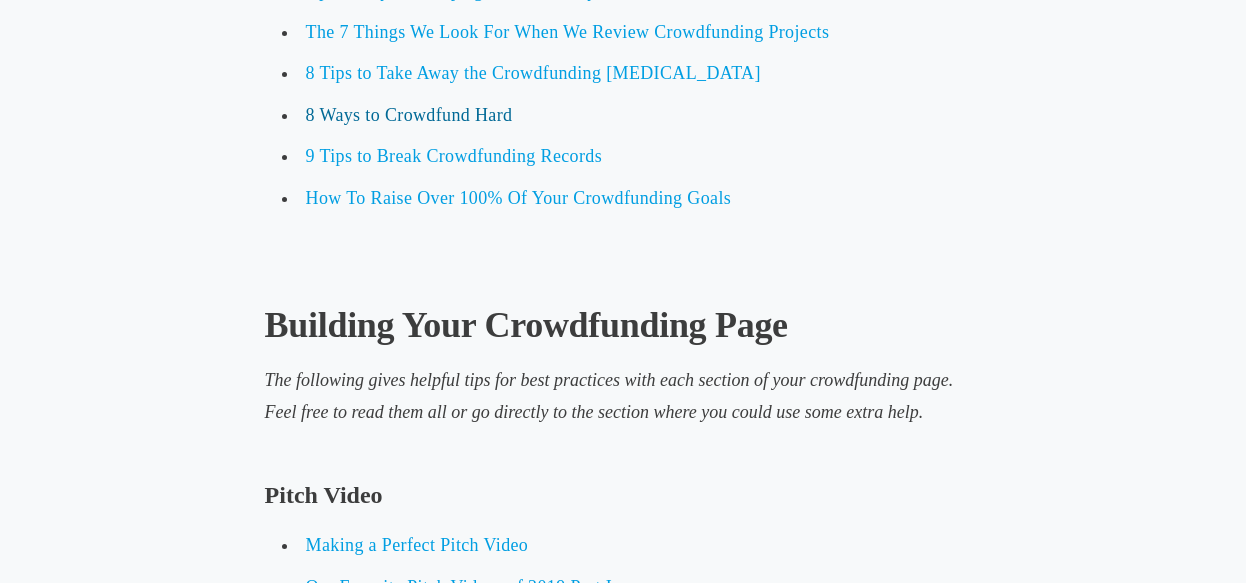 scroll, scrollTop: 4876, scrollLeft: 0, axis: vertical 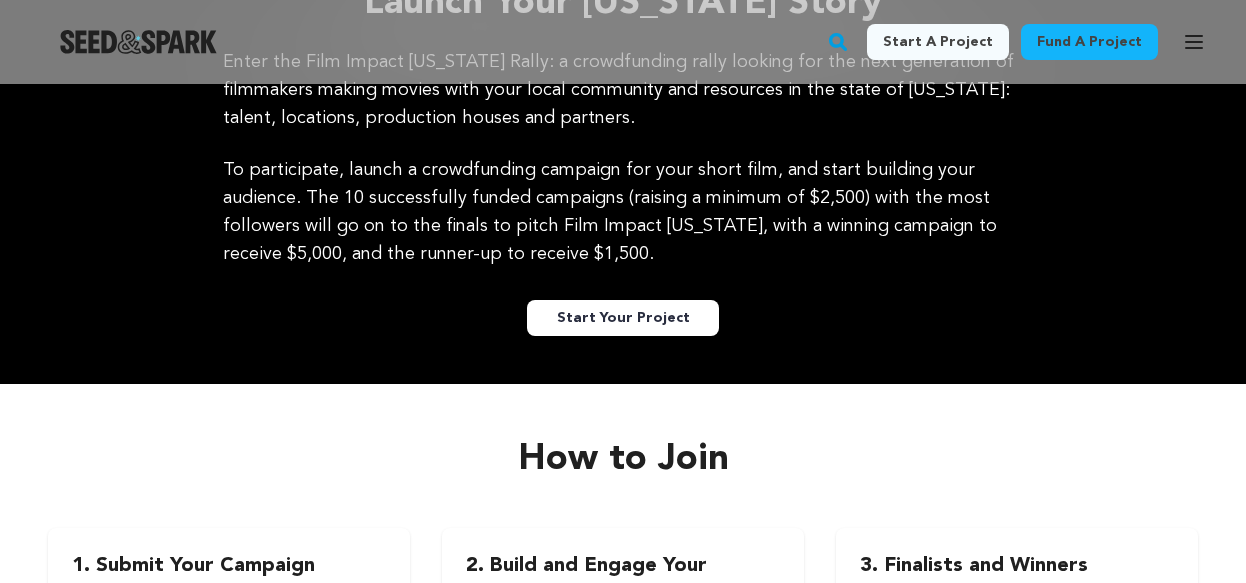 click on "Start a project" at bounding box center (938, 42) 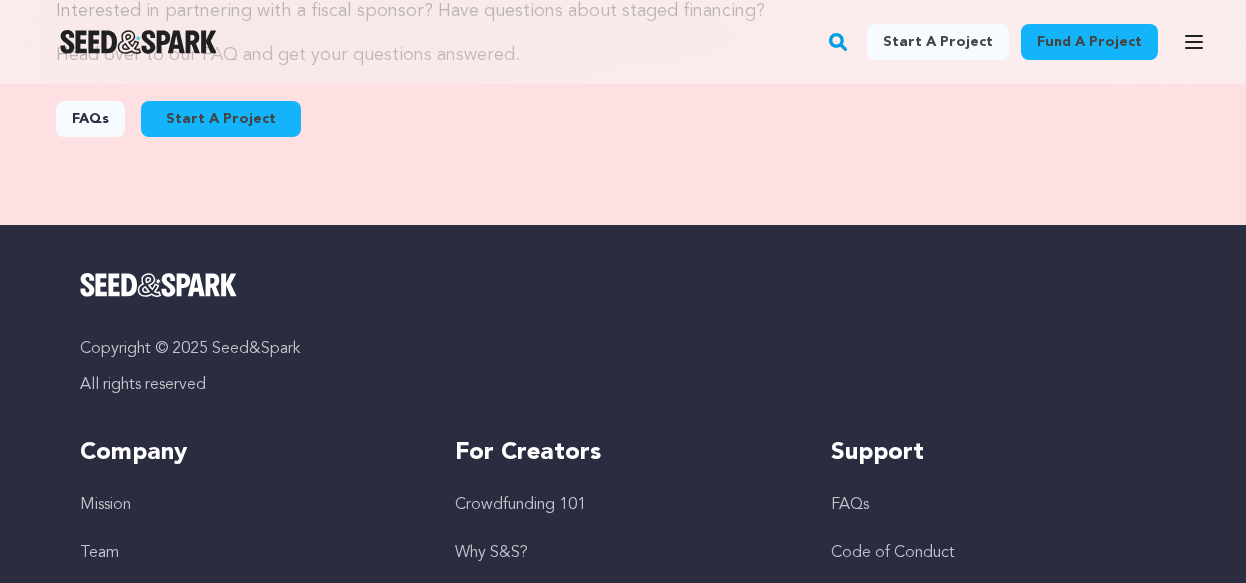 scroll, scrollTop: 3076, scrollLeft: 0, axis: vertical 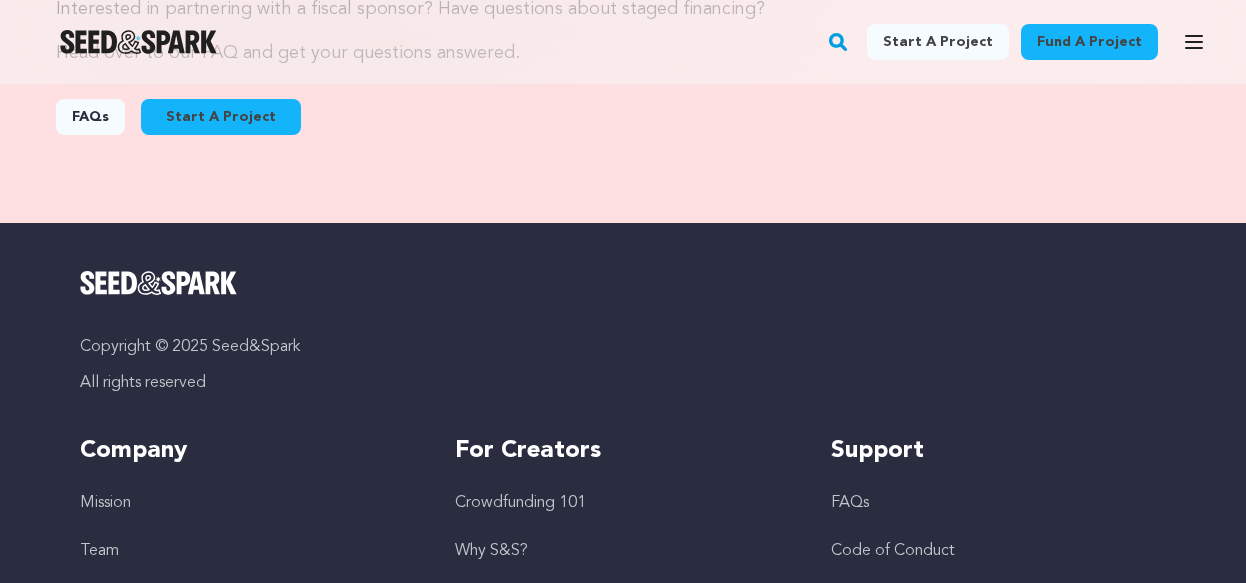 click on "FAQs" at bounding box center (90, 117) 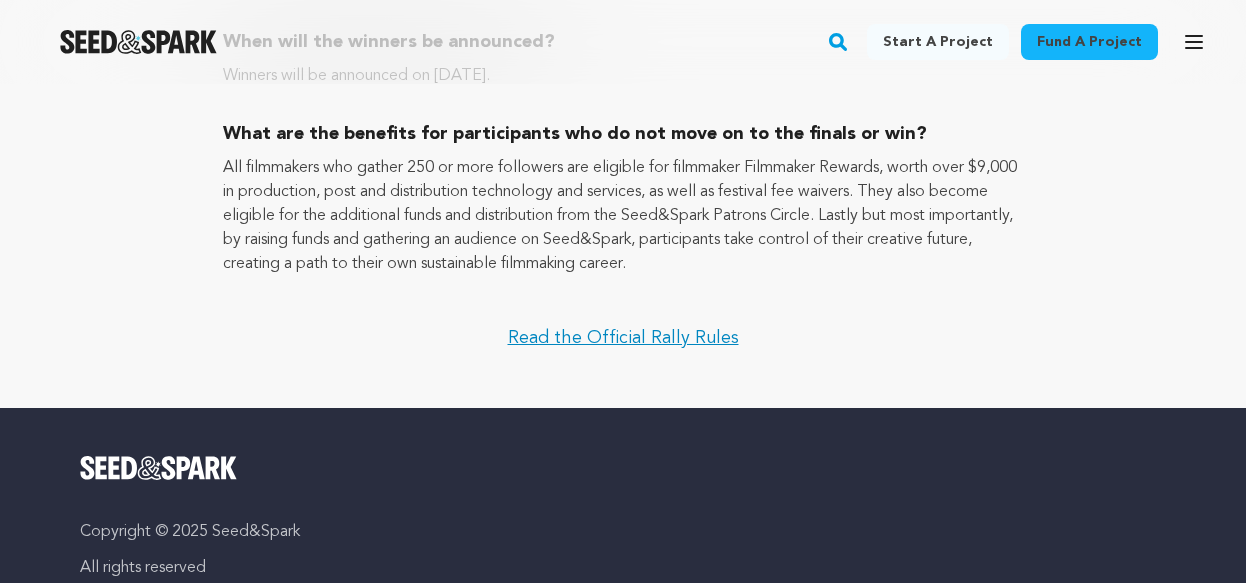 scroll, scrollTop: 3969, scrollLeft: 0, axis: vertical 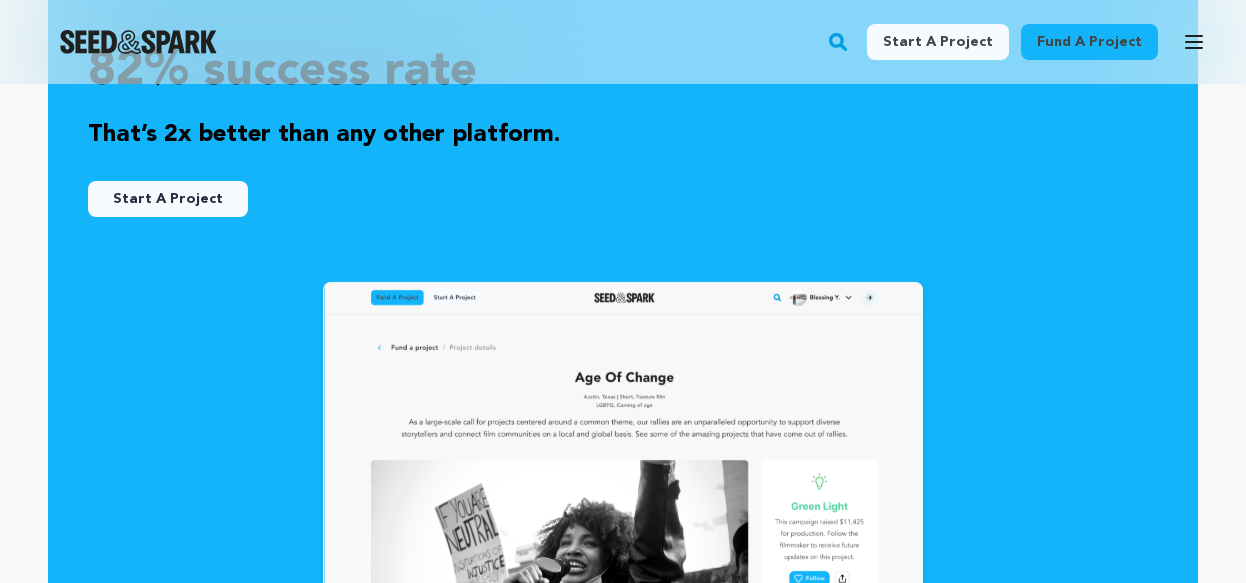 click on "Start A Project" at bounding box center [168, 199] 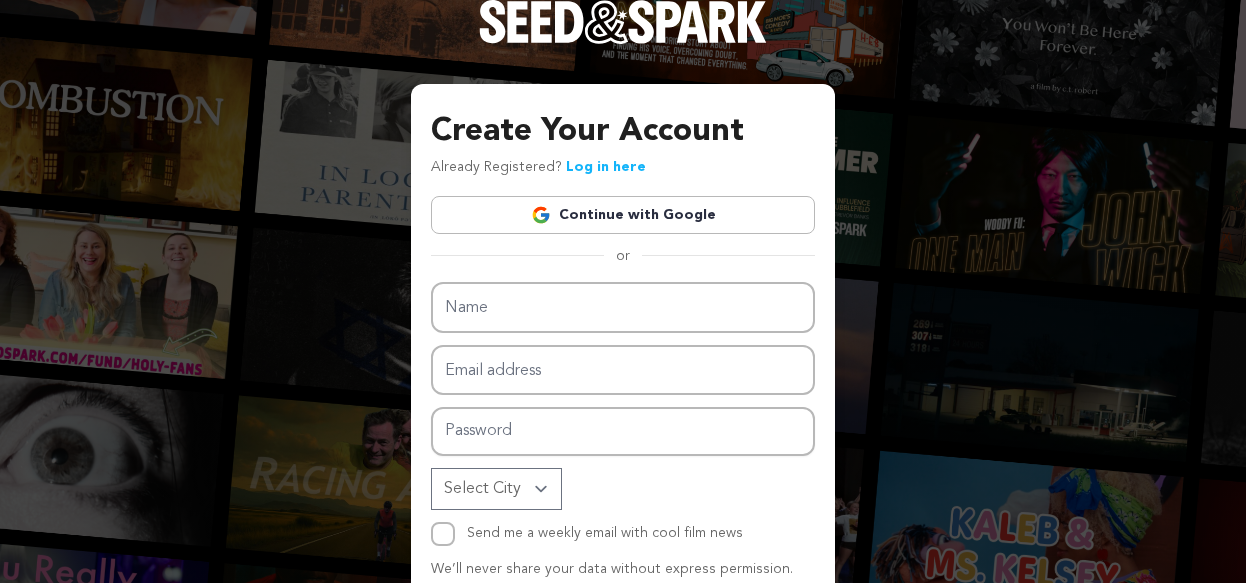 scroll, scrollTop: 0, scrollLeft: 0, axis: both 